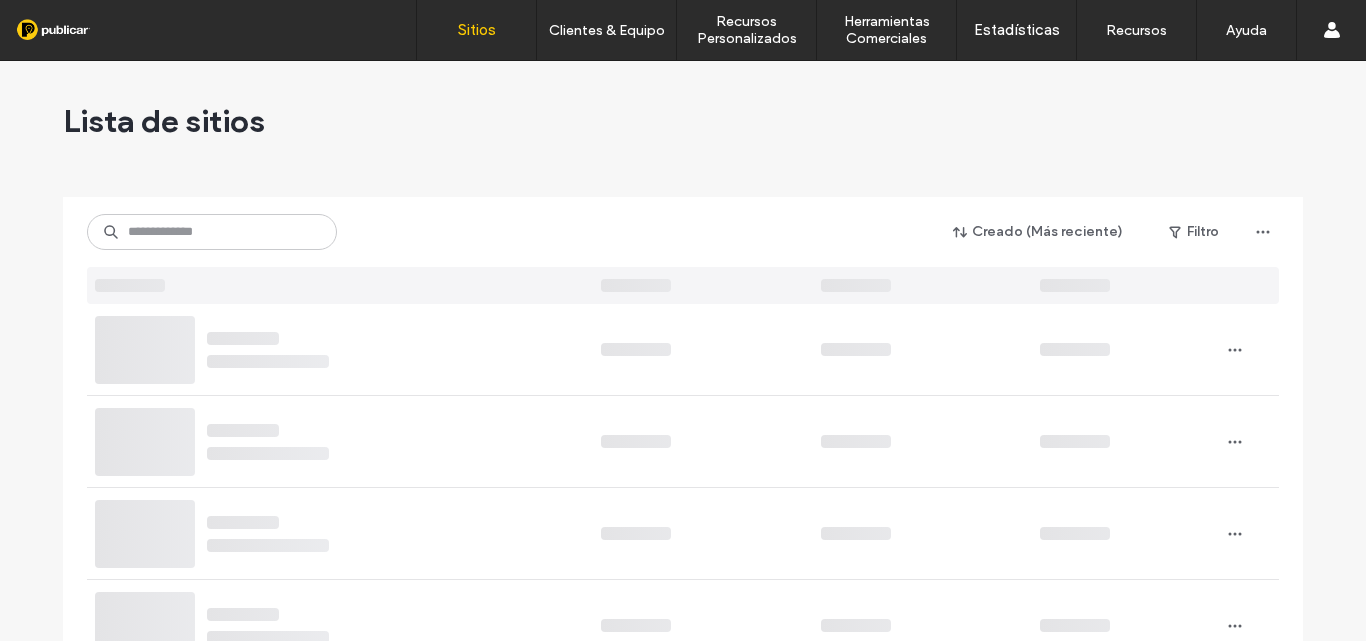 scroll, scrollTop: 0, scrollLeft: 0, axis: both 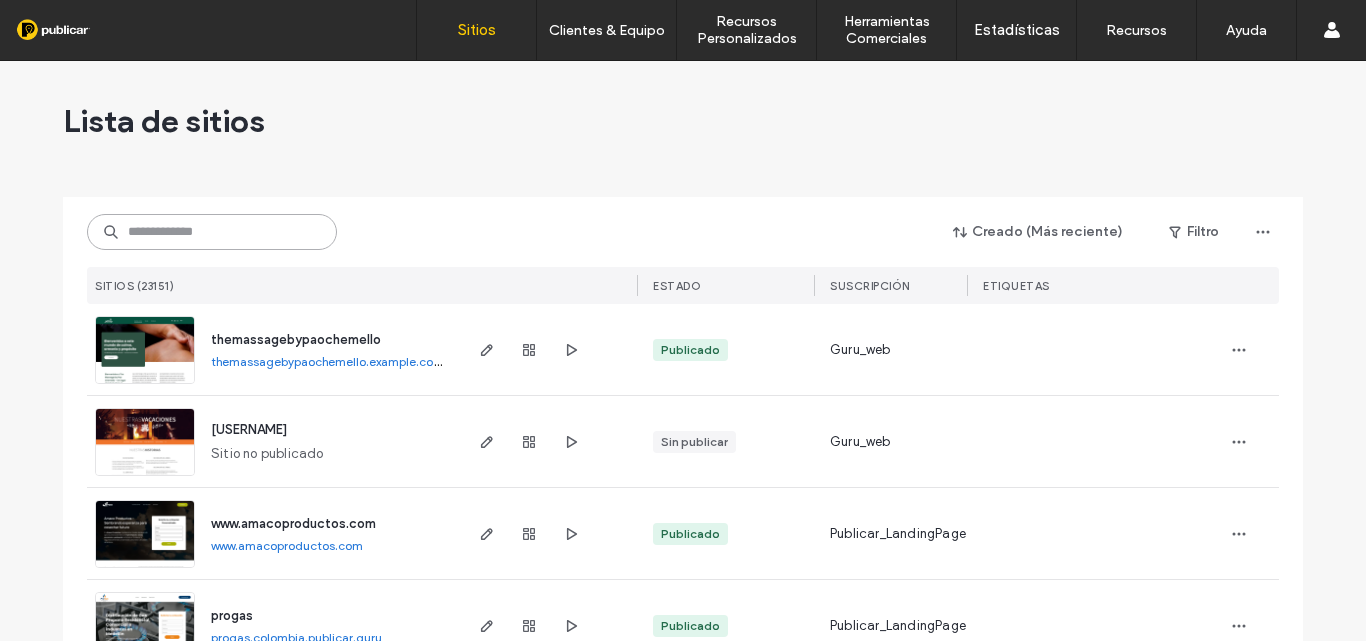 click at bounding box center (212, 232) 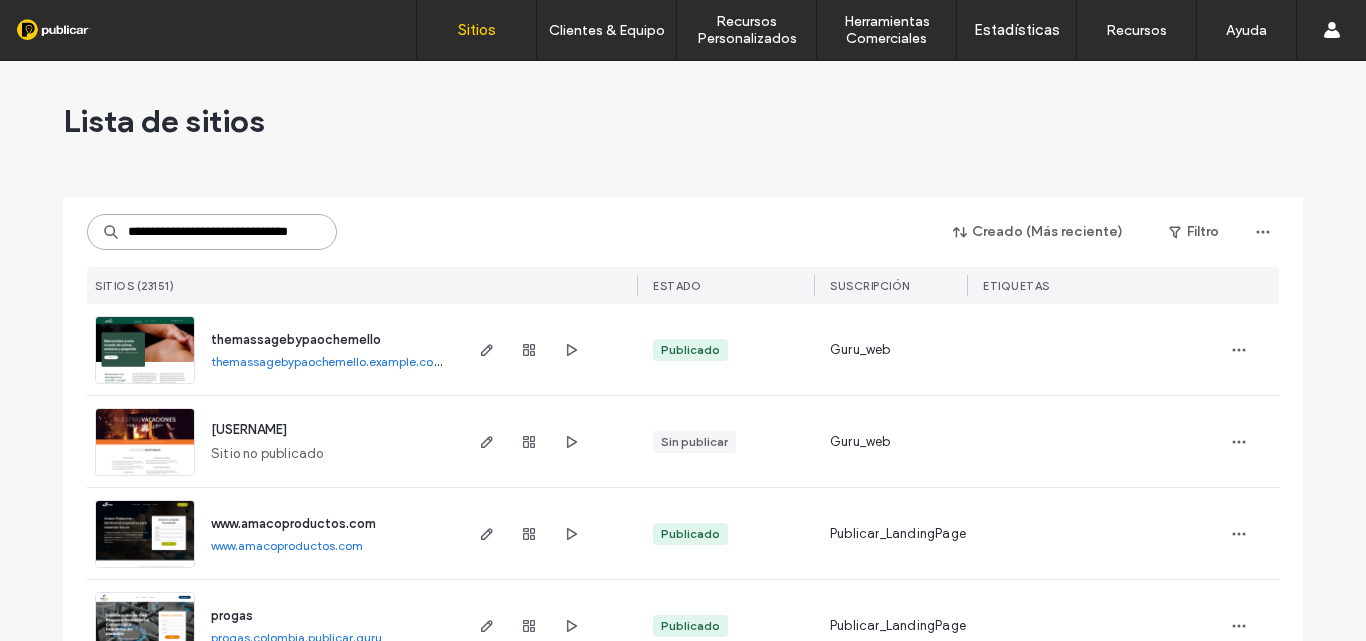 scroll, scrollTop: 0, scrollLeft: 58, axis: horizontal 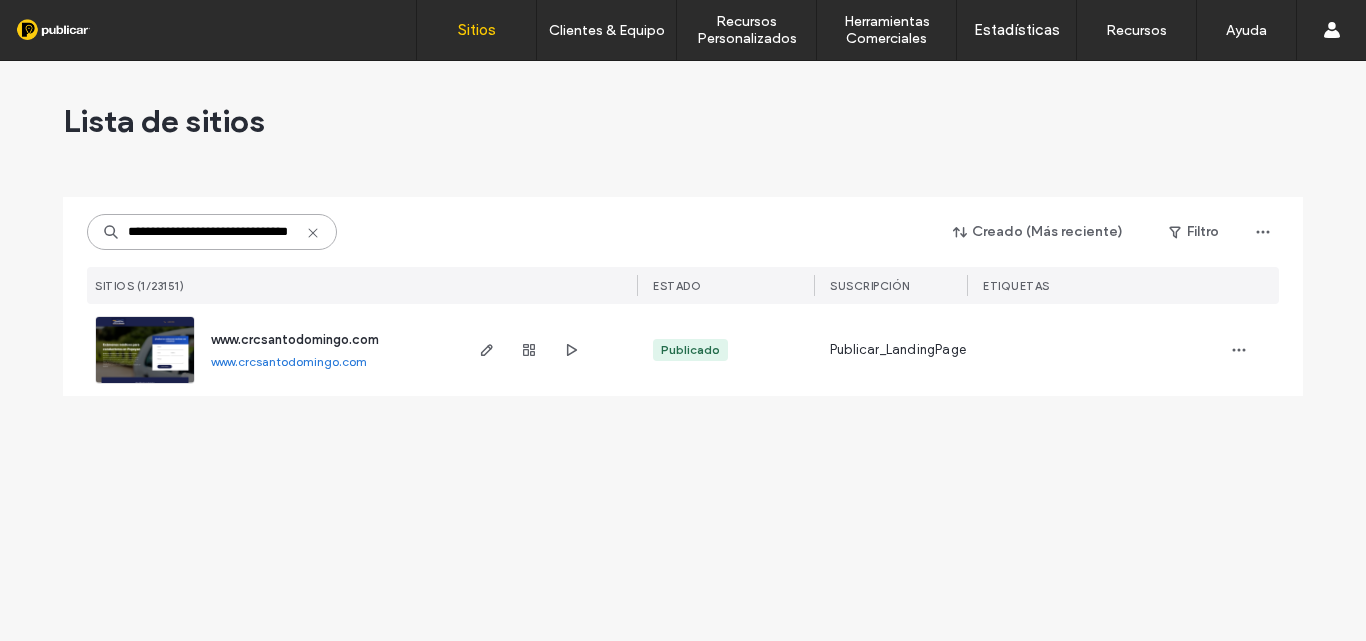 type on "**********" 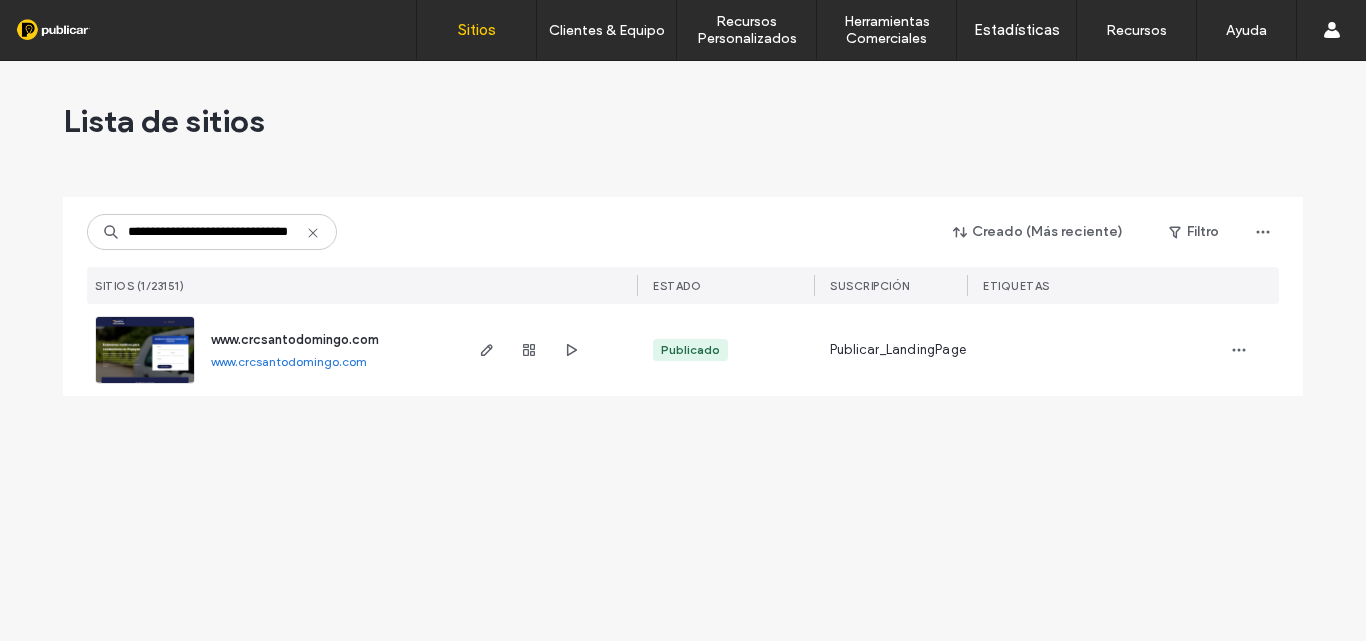 scroll, scrollTop: 0, scrollLeft: 0, axis: both 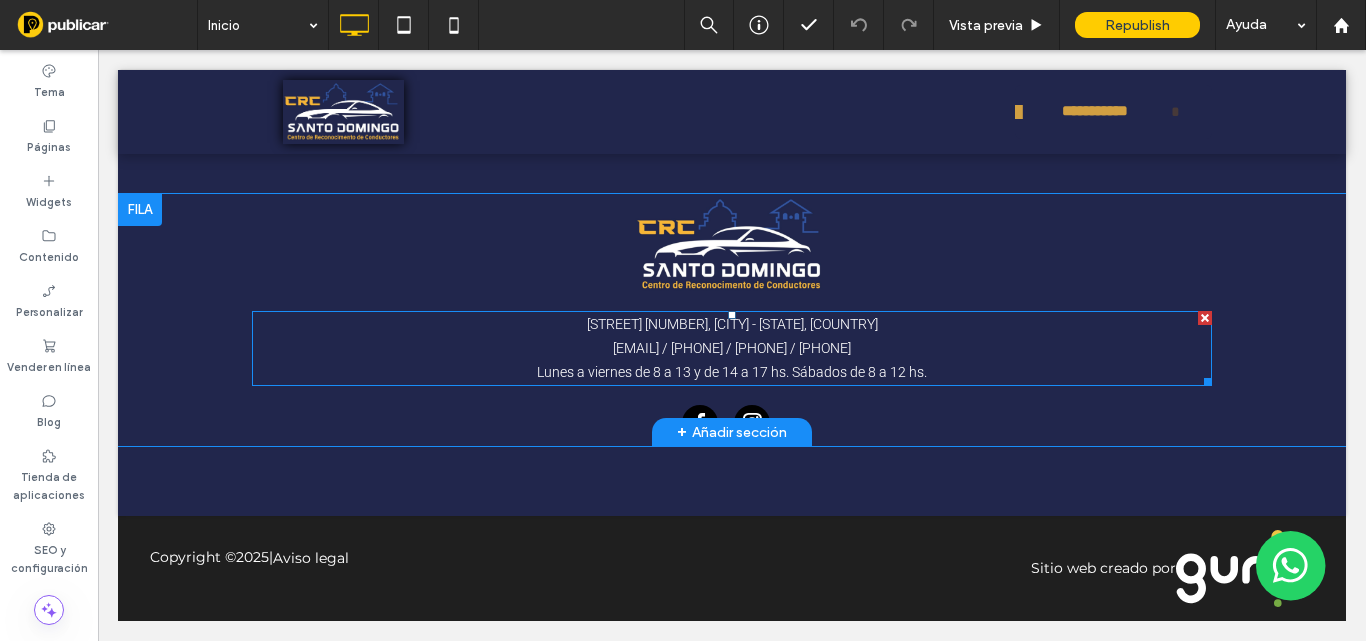 click on "[STREET] [NUMBER], [CITY] - [STATE], [COUNTRY]" at bounding box center (732, 325) 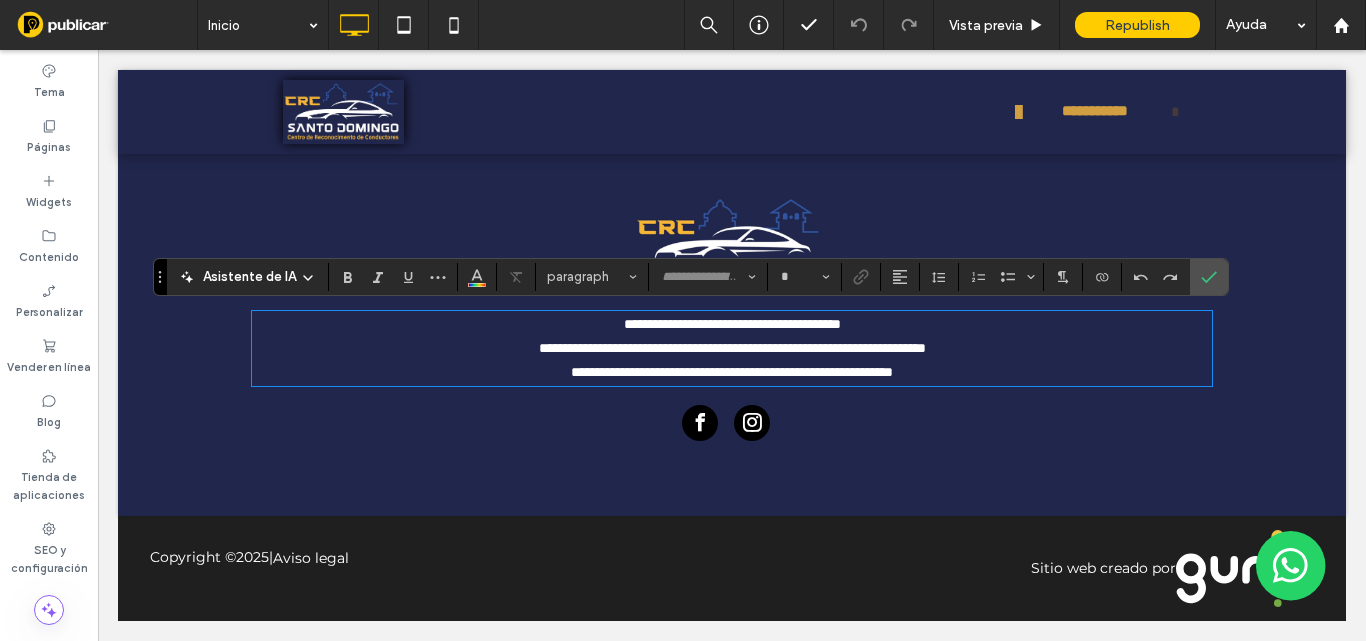 type on "******" 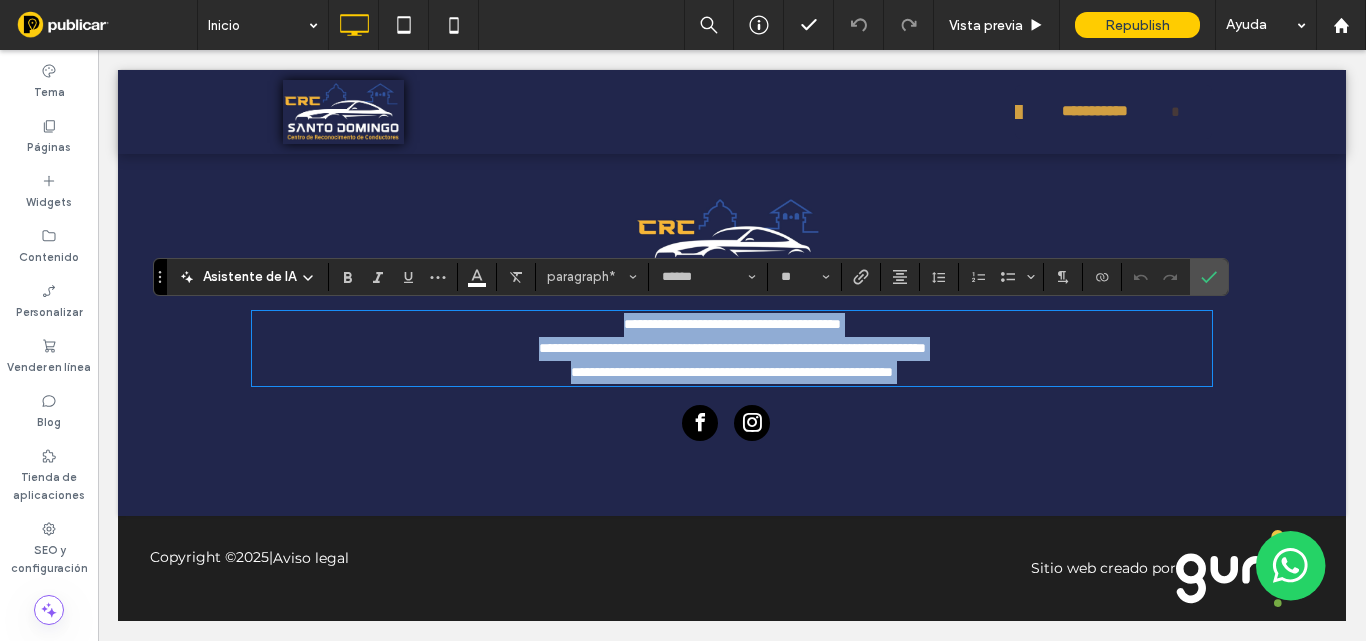 click on "**********" at bounding box center (732, 325) 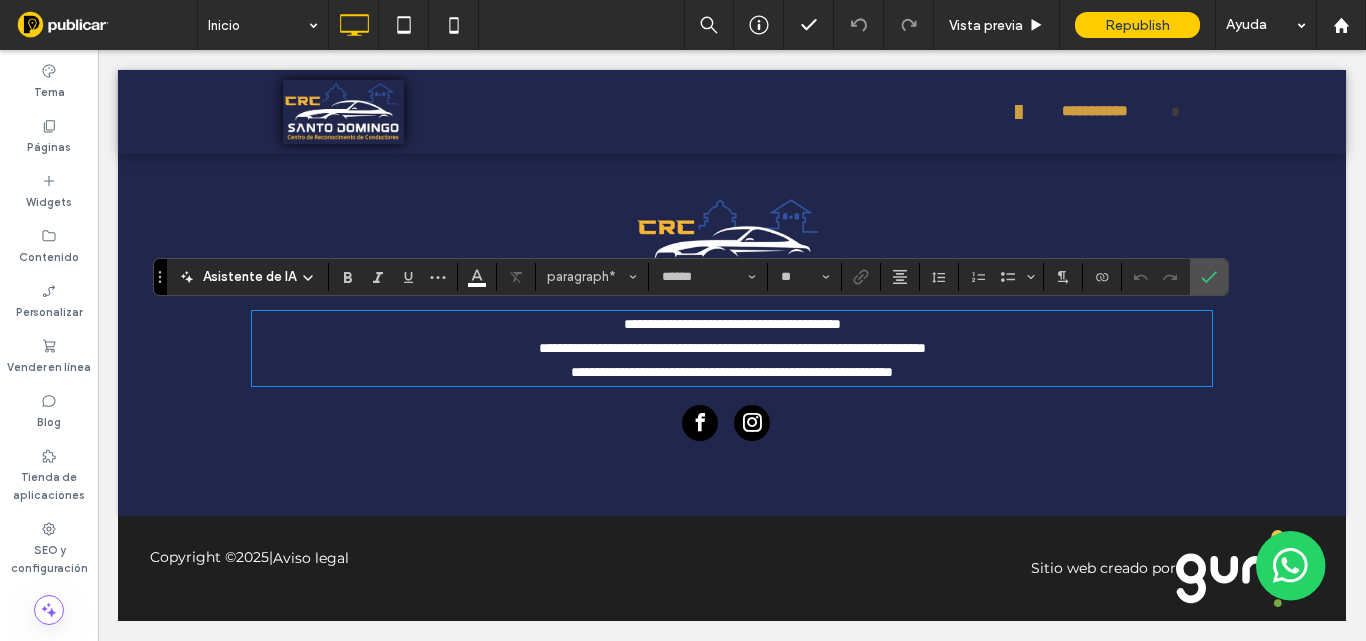type 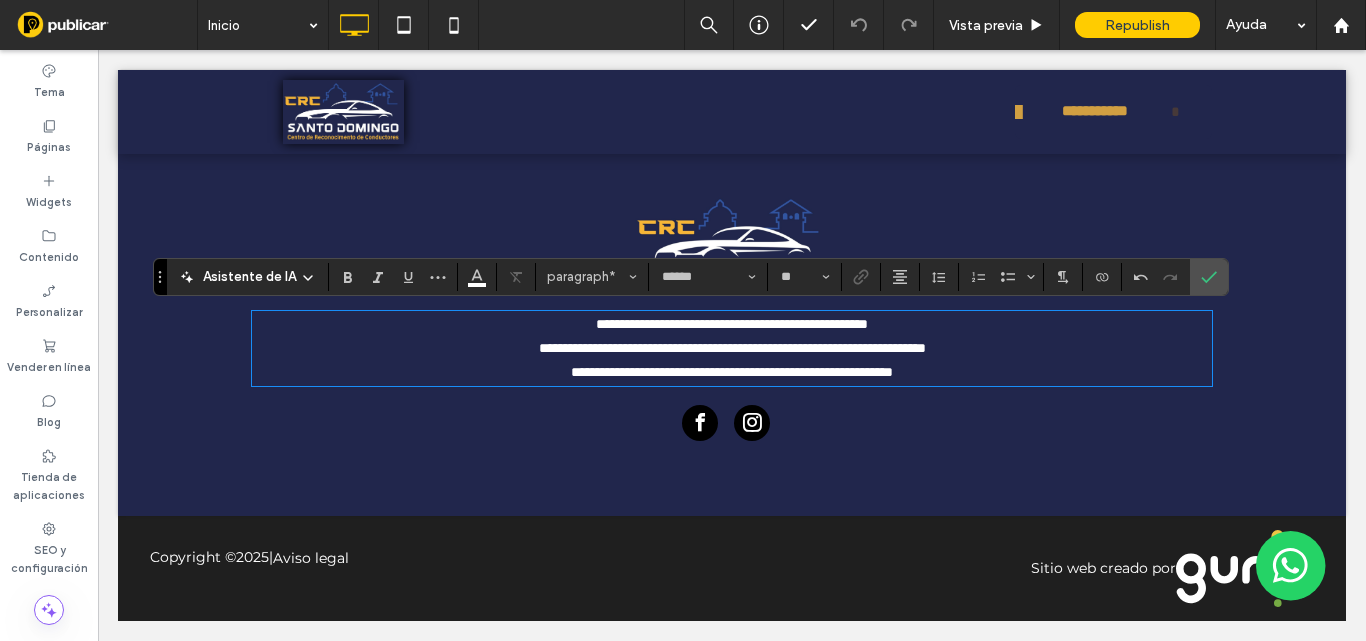 click on "**********" at bounding box center (732, 324) 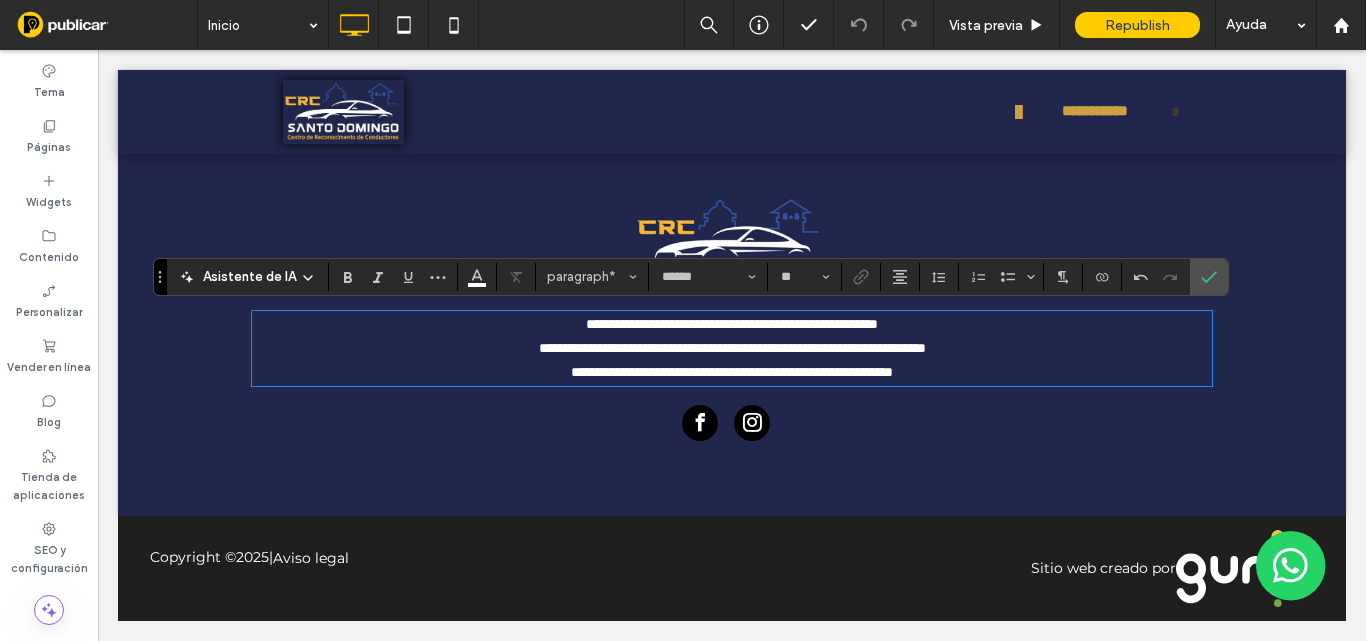 click on "**********" at bounding box center (732, 349) 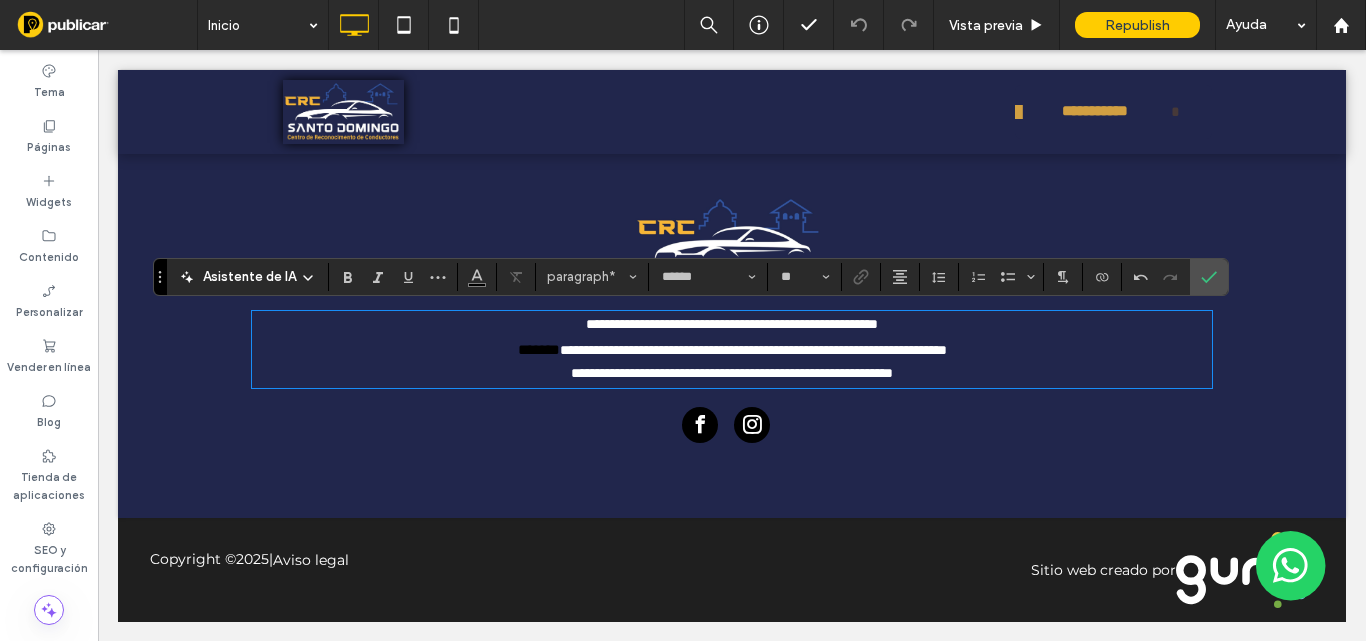 drag, startPoint x: 436, startPoint y: 346, endPoint x: 474, endPoint y: 348, distance: 38.052597 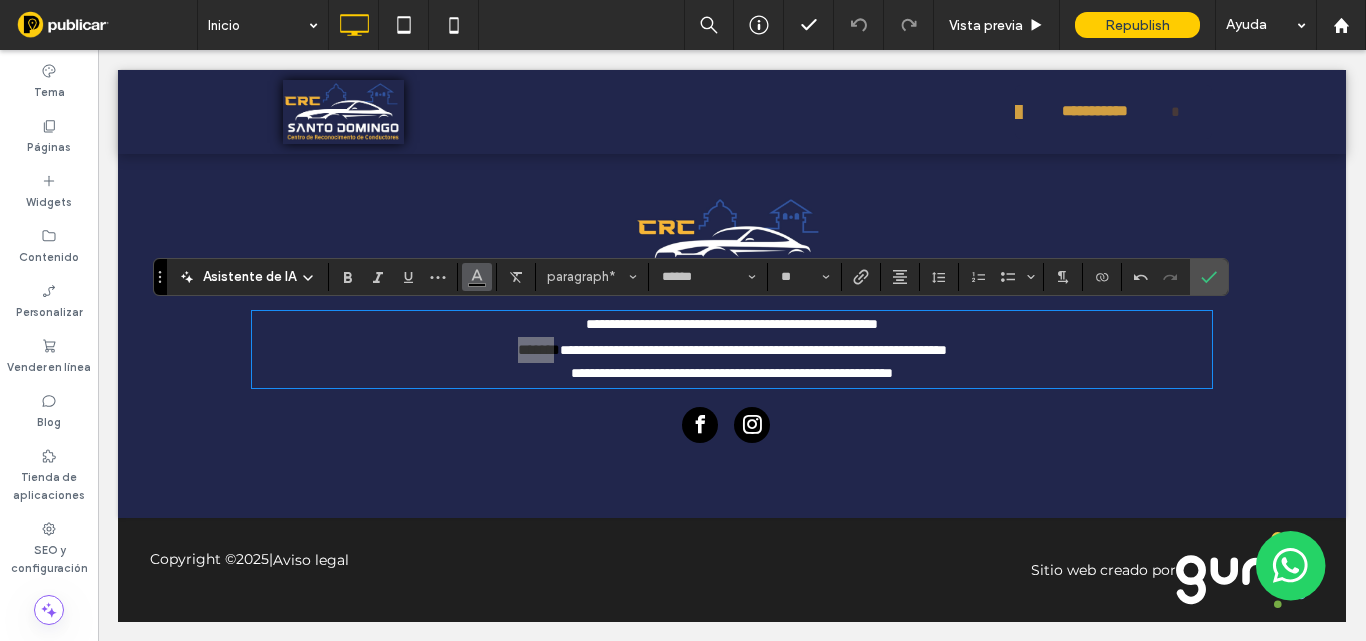 click 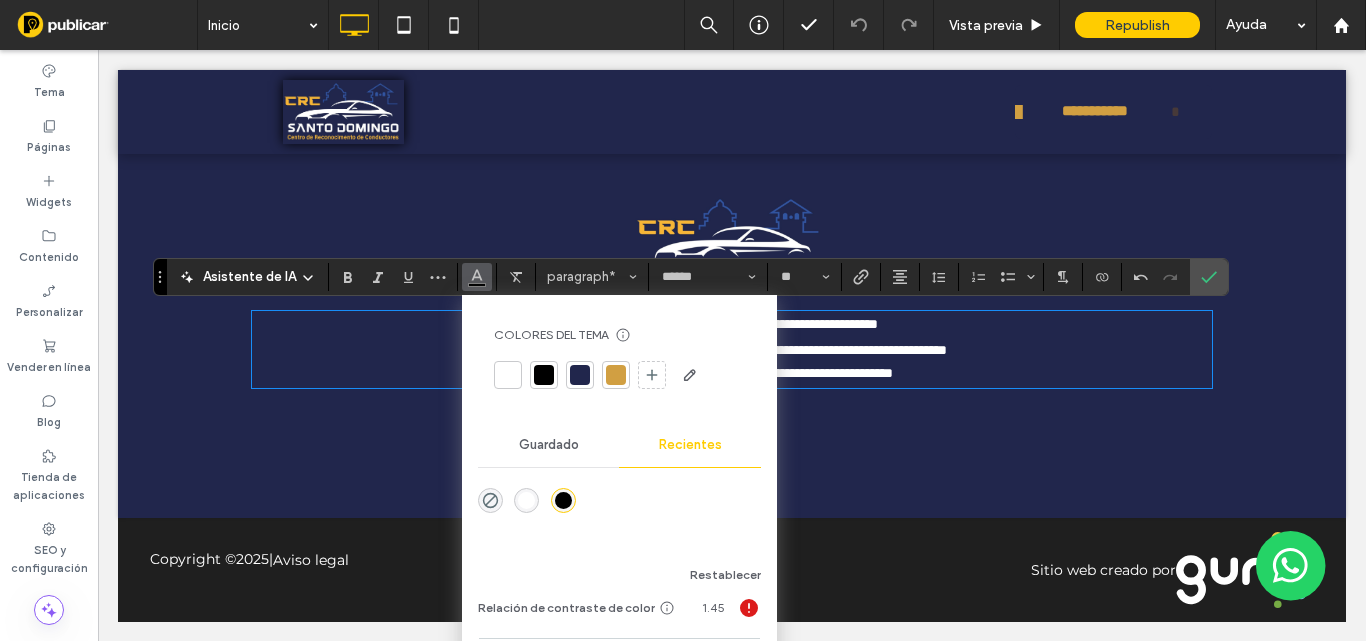 click at bounding box center [526, 500] 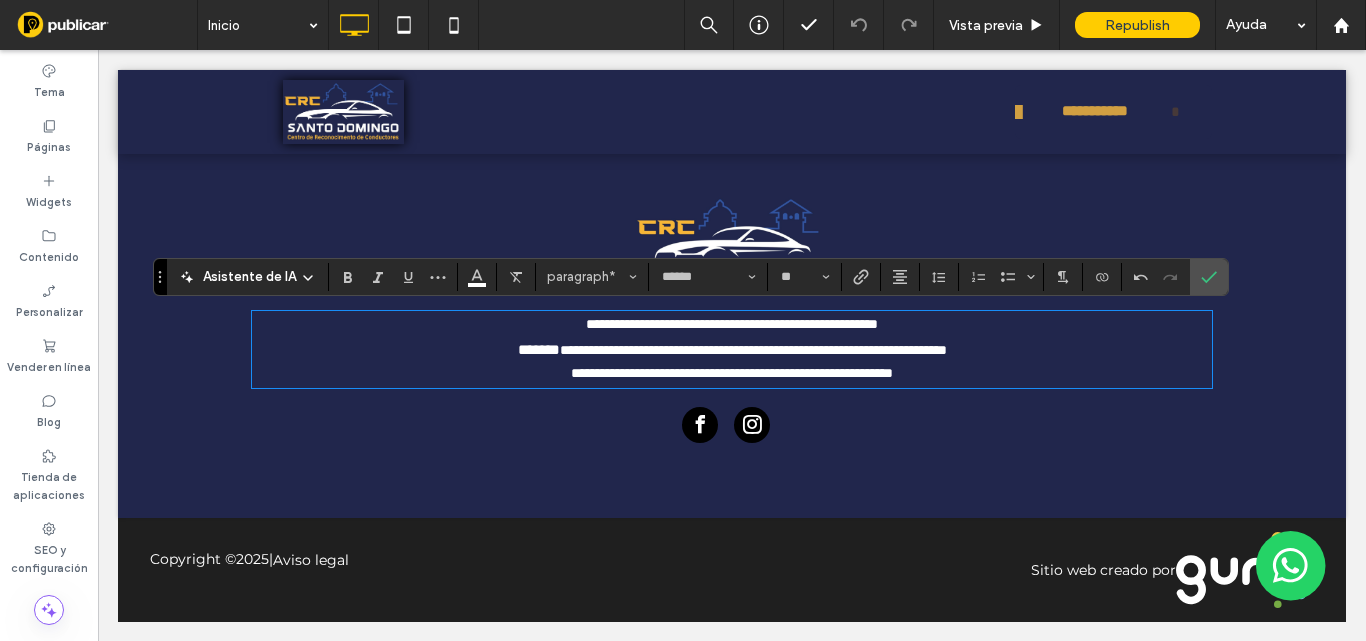 click at bounding box center [708, 350] 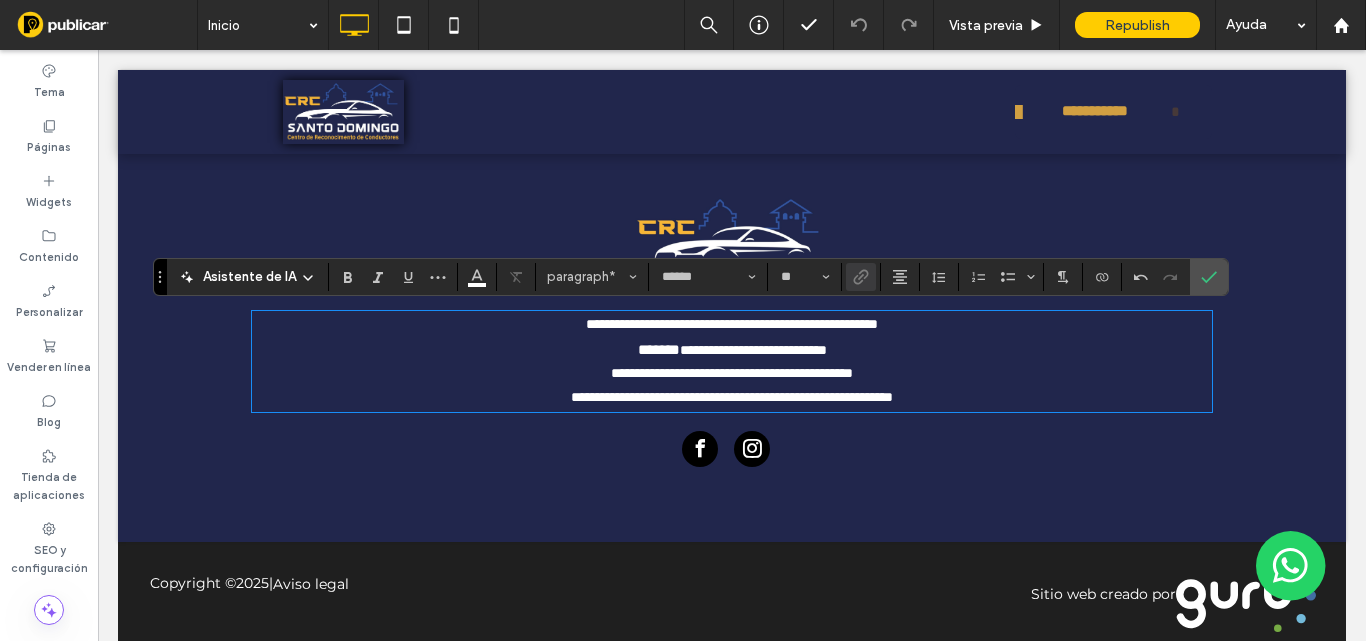 click on "******" at bounding box center (659, 349) 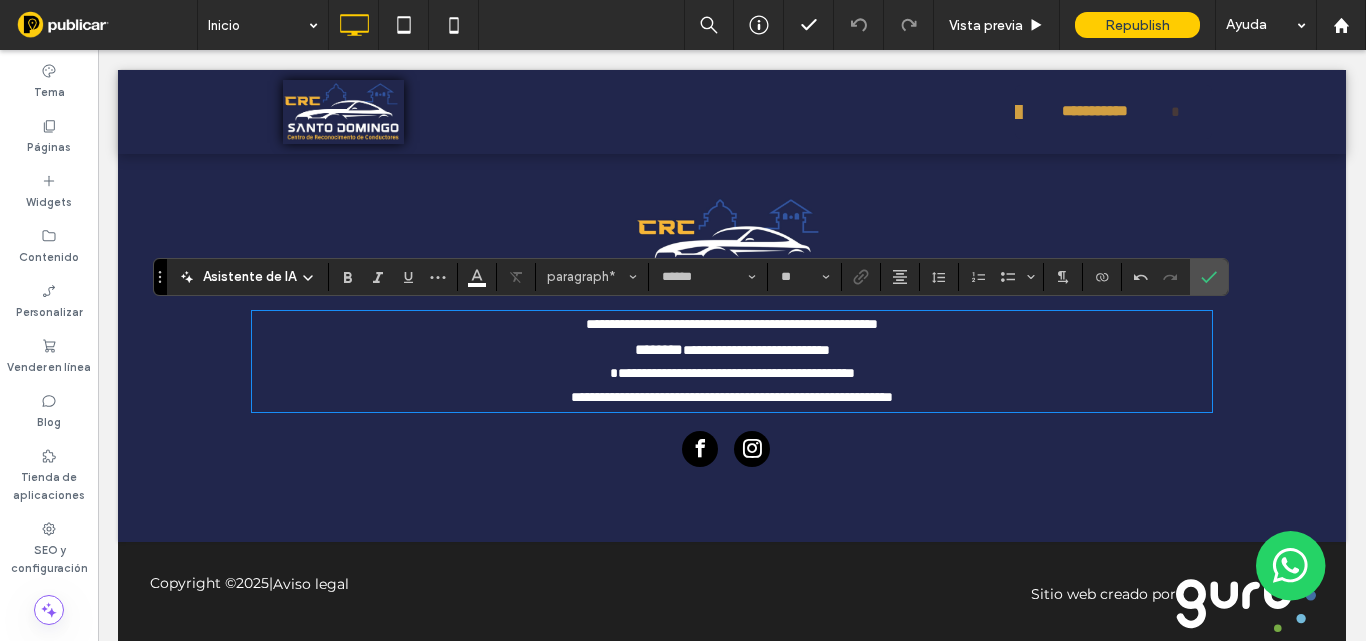 type on "**" 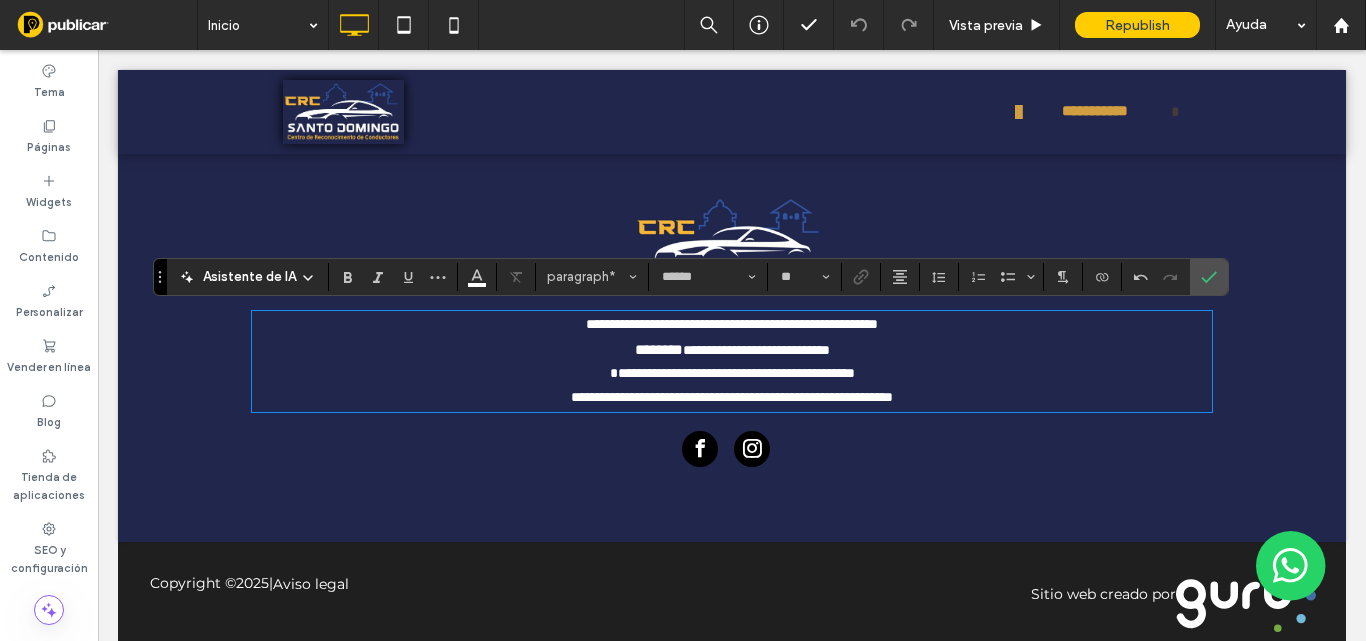 click on "*" at bounding box center (623, 373) 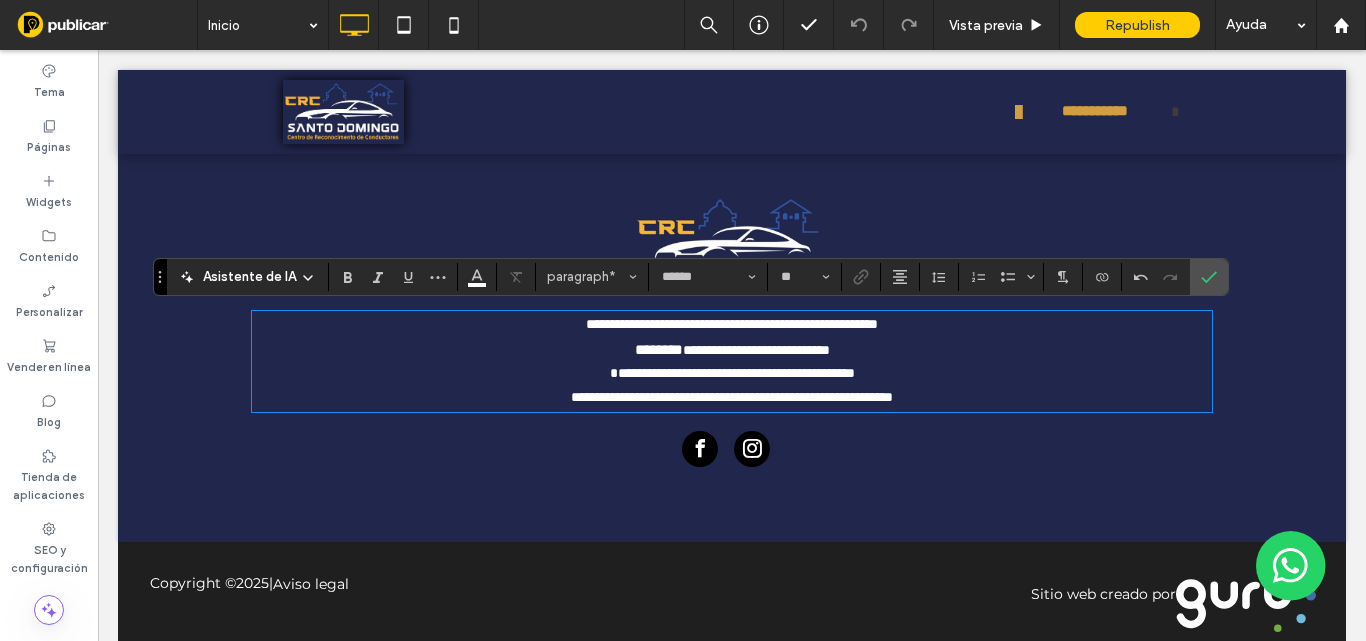 click at bounding box center (629, 373) 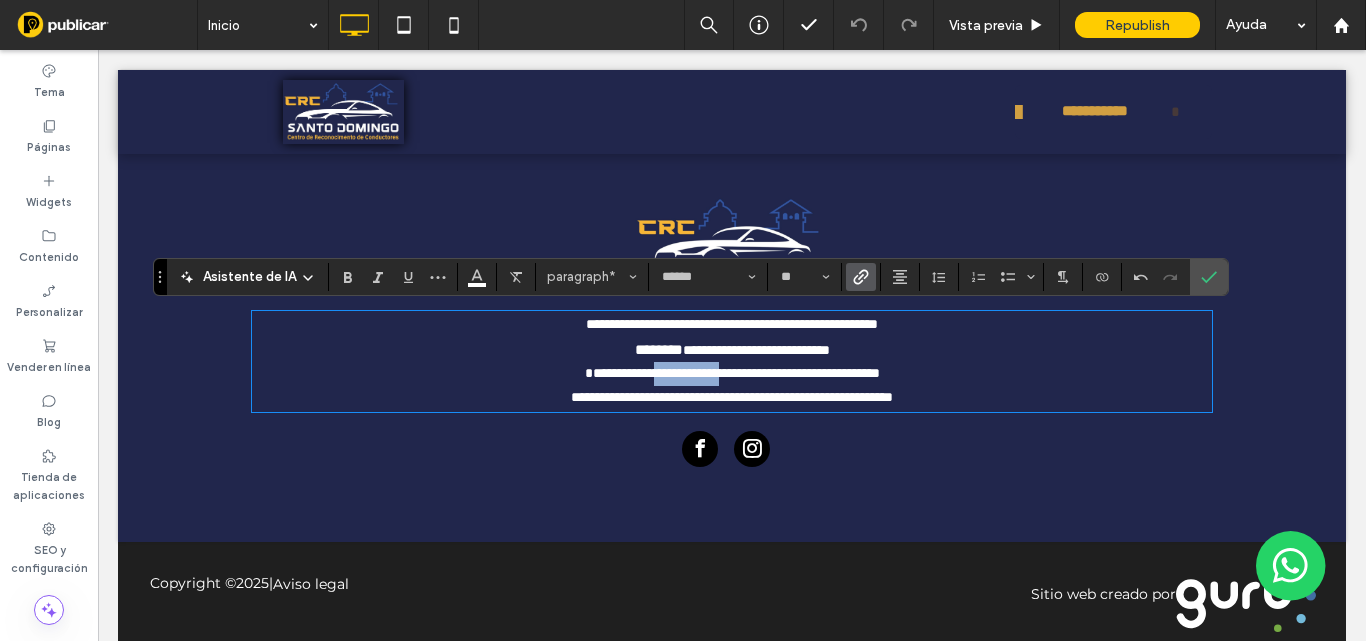 drag, startPoint x: 602, startPoint y: 369, endPoint x: 696, endPoint y: 369, distance: 94 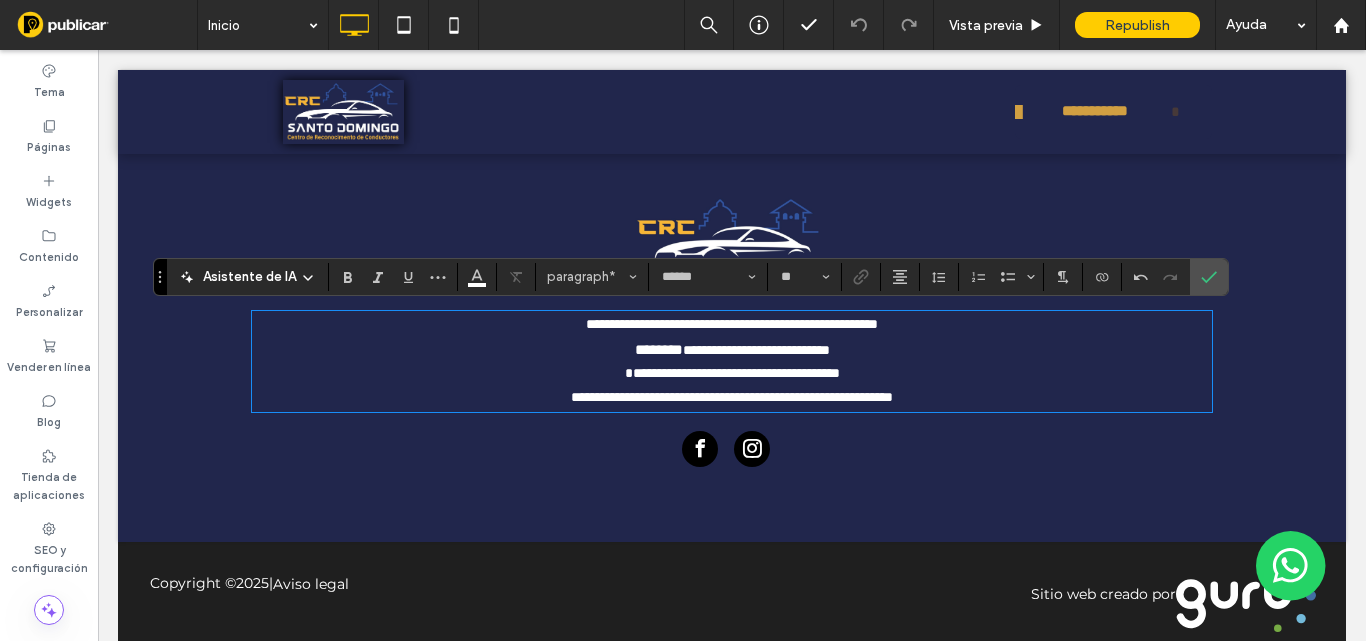click on "**********" at bounding box center [807, 373] 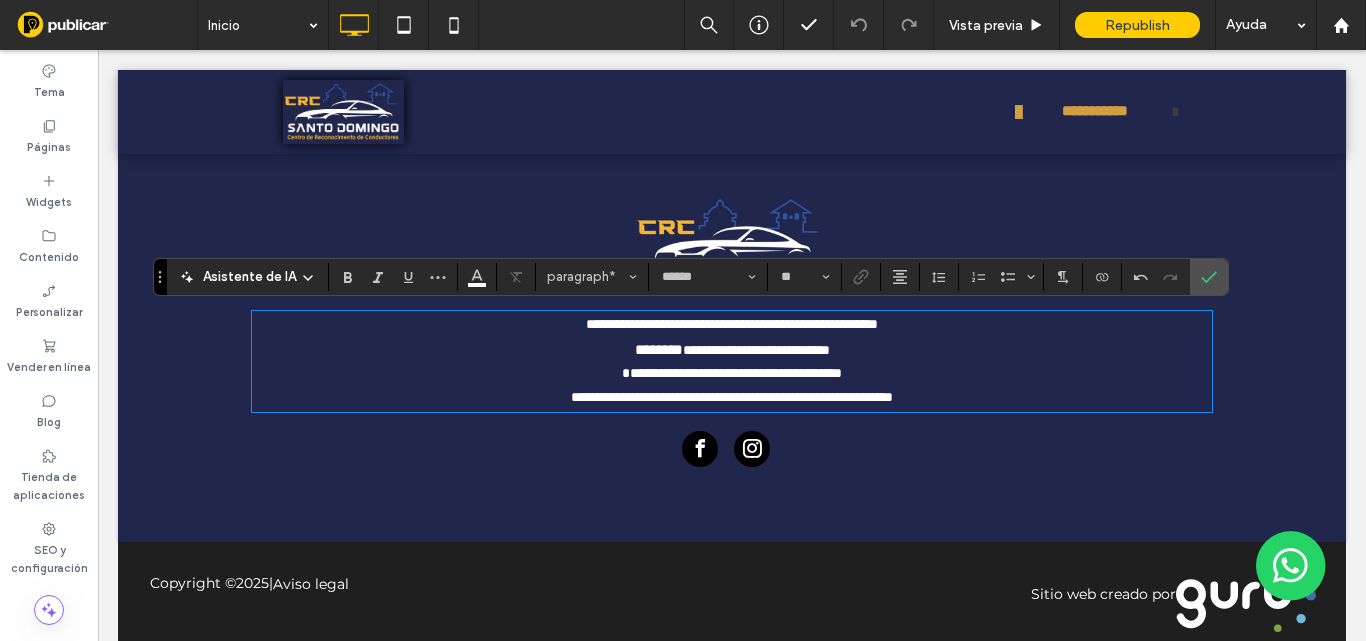 paste 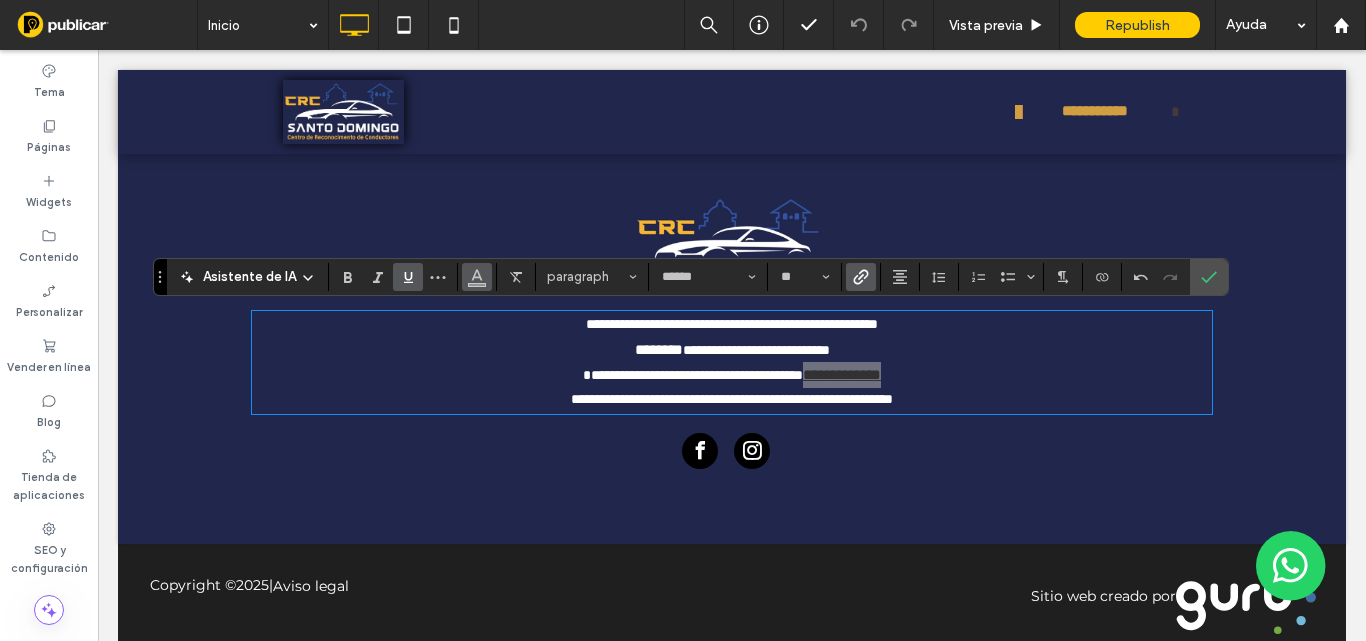 click at bounding box center [477, 275] 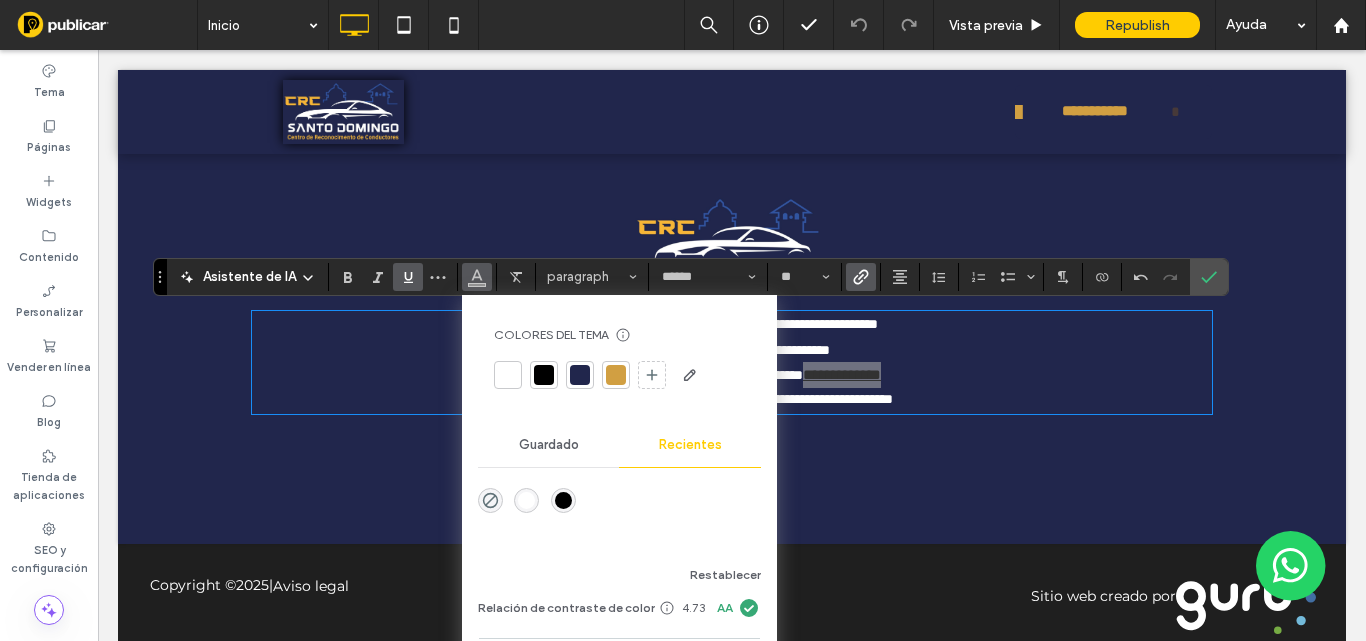 click at bounding box center [526, 500] 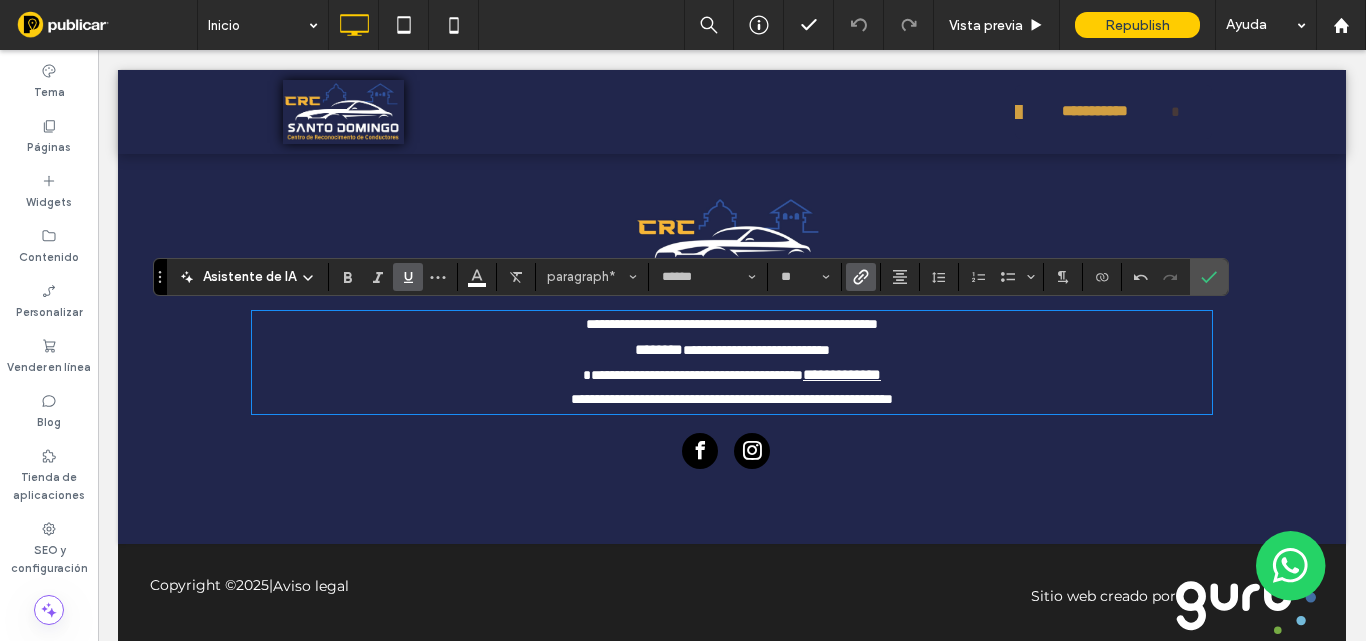 click at bounding box center (732, 453) 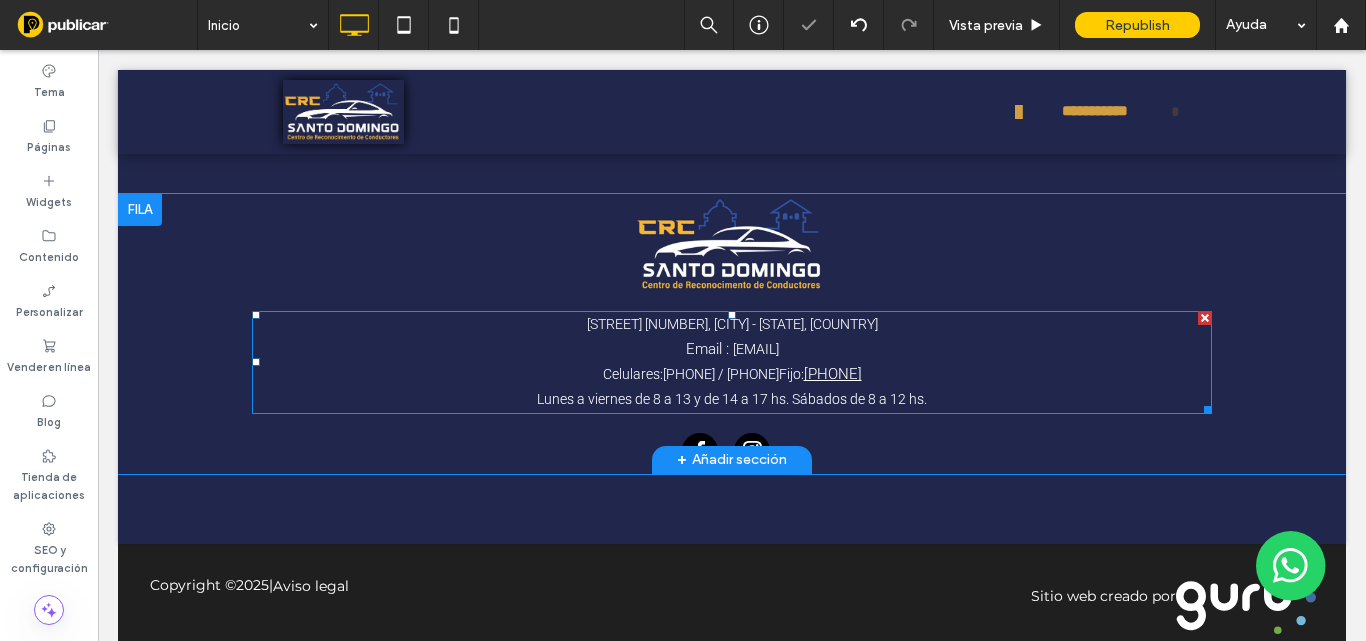 click on "Celulares: [PHONE] / [PHONE] Fijo: [PHONE]" at bounding box center [732, 375] 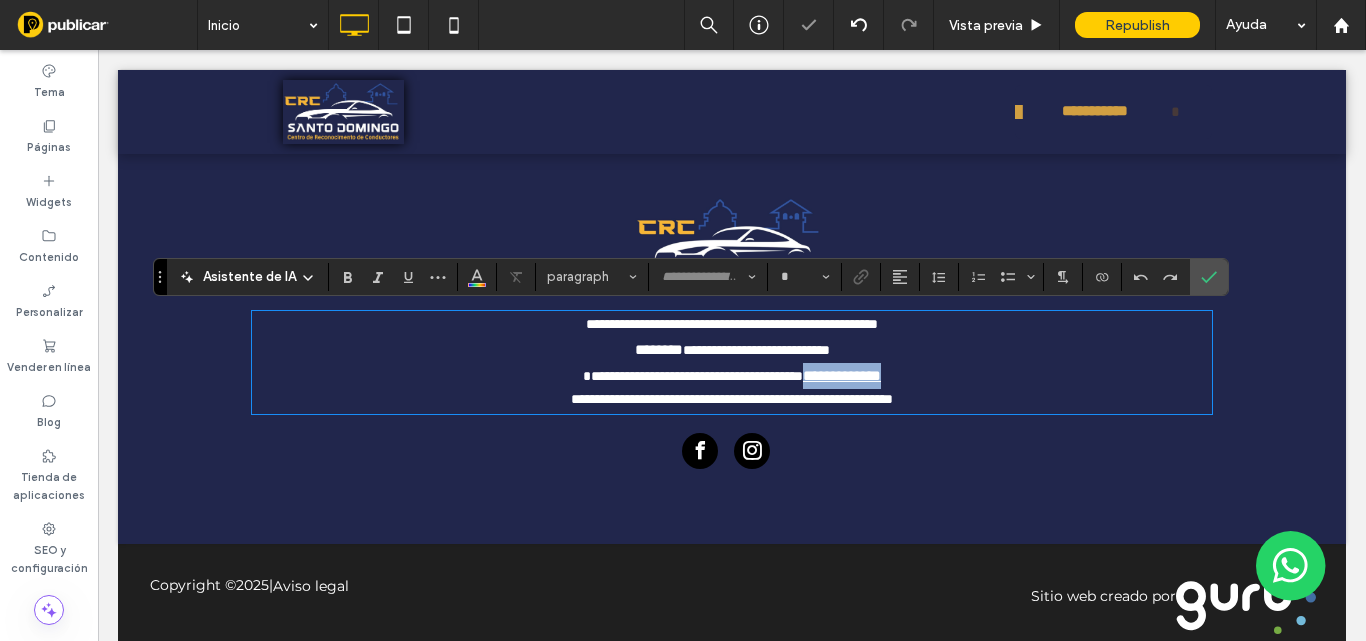 type on "******" 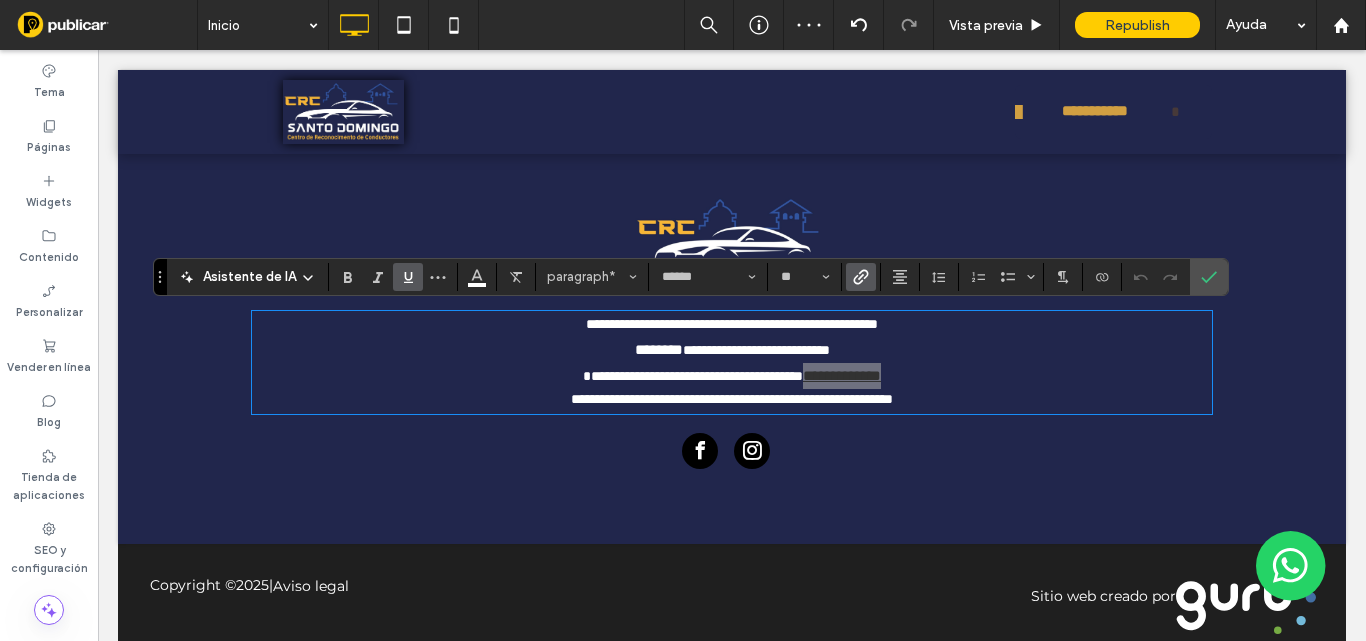 click 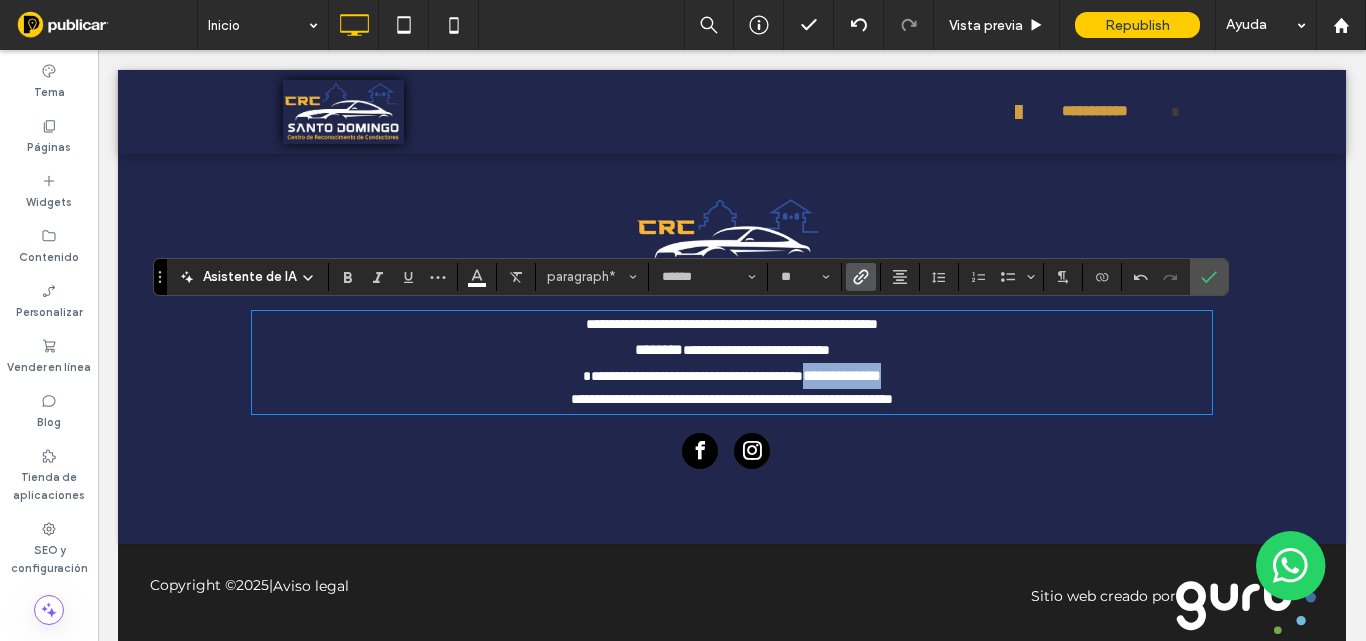 click on "**********" at bounding box center (732, 376) 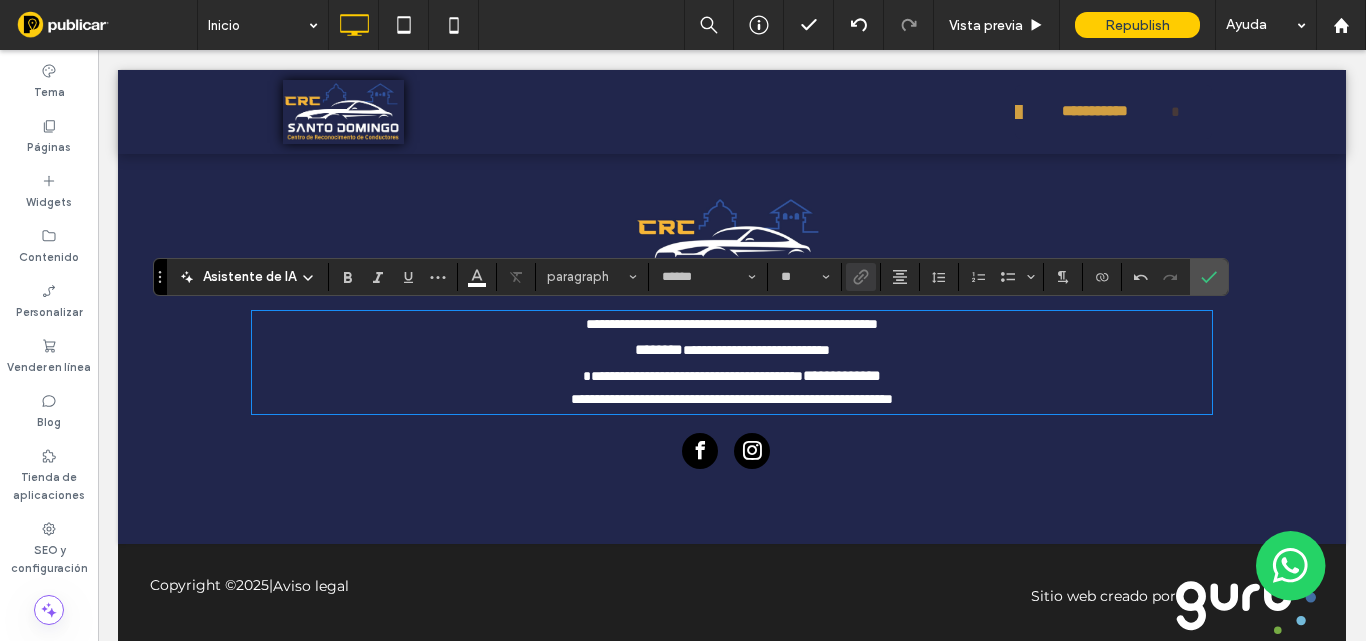 click on "**********" at bounding box center (842, 375) 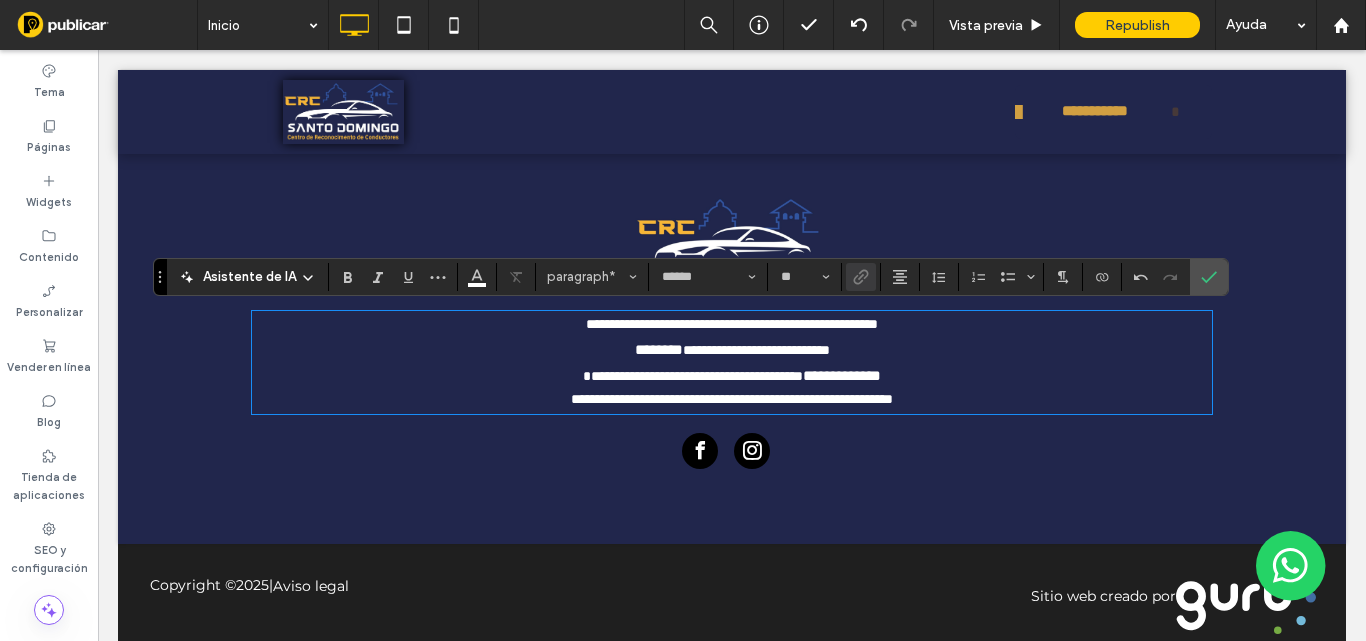 type 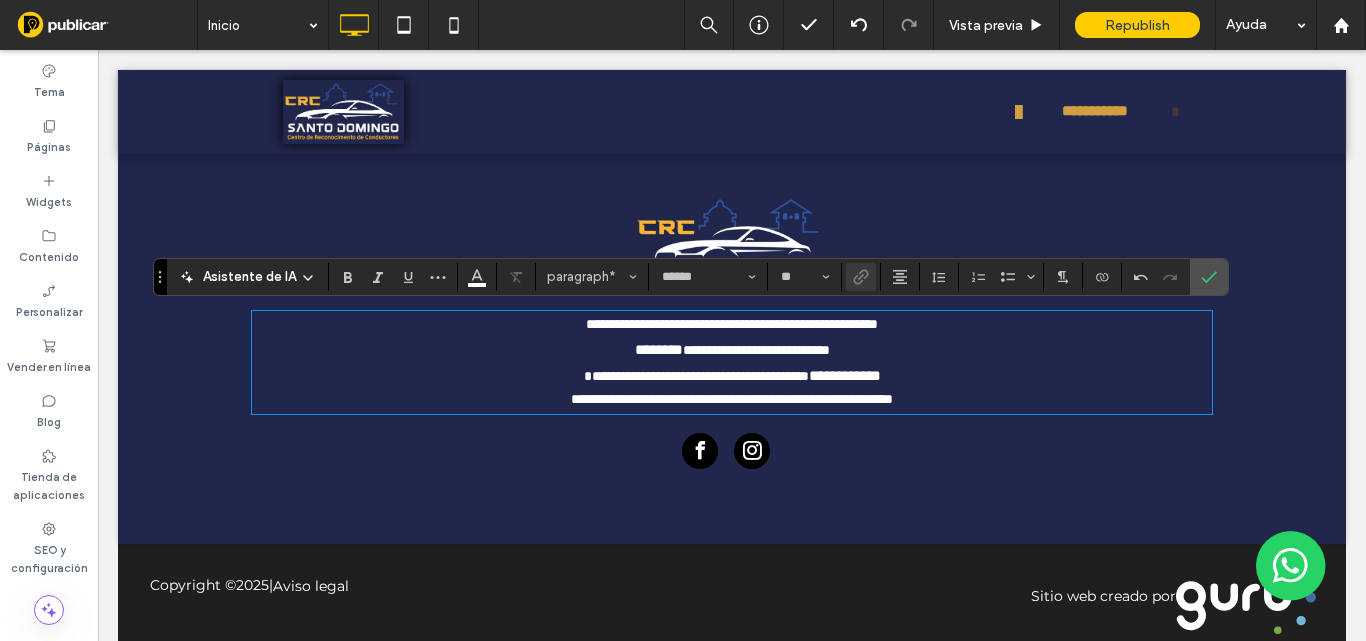 type on "**" 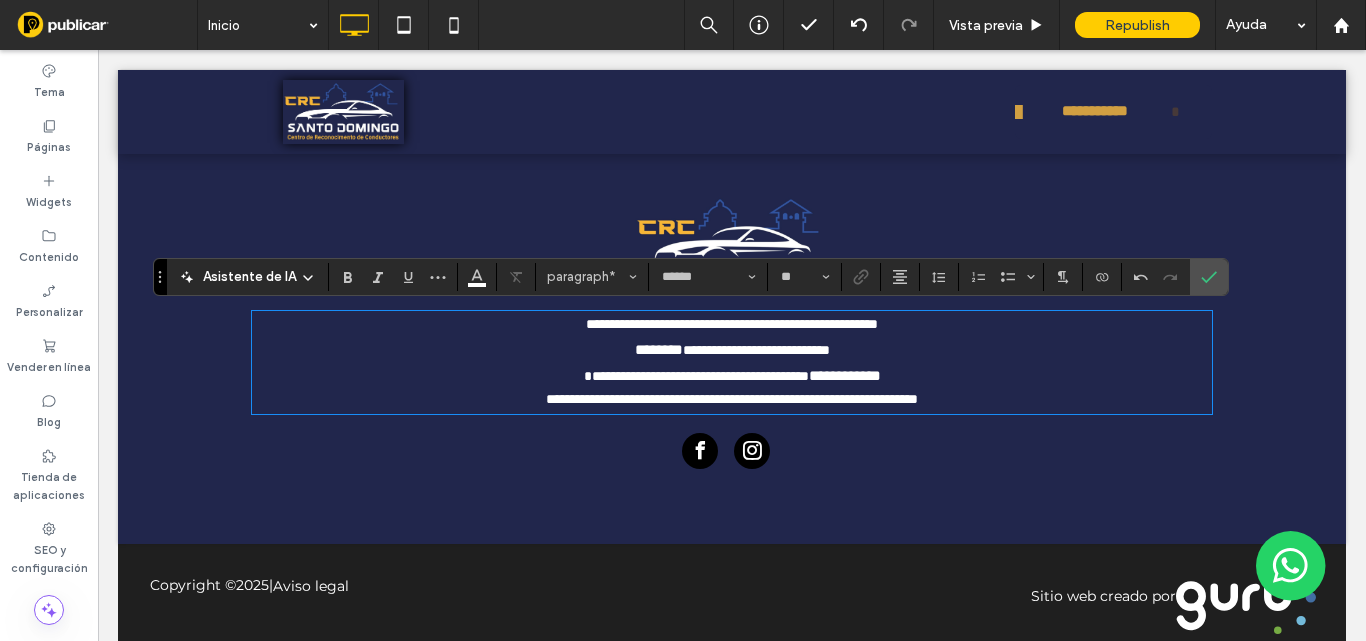 drag, startPoint x: 681, startPoint y: 399, endPoint x: 711, endPoint y: 382, distance: 34.48188 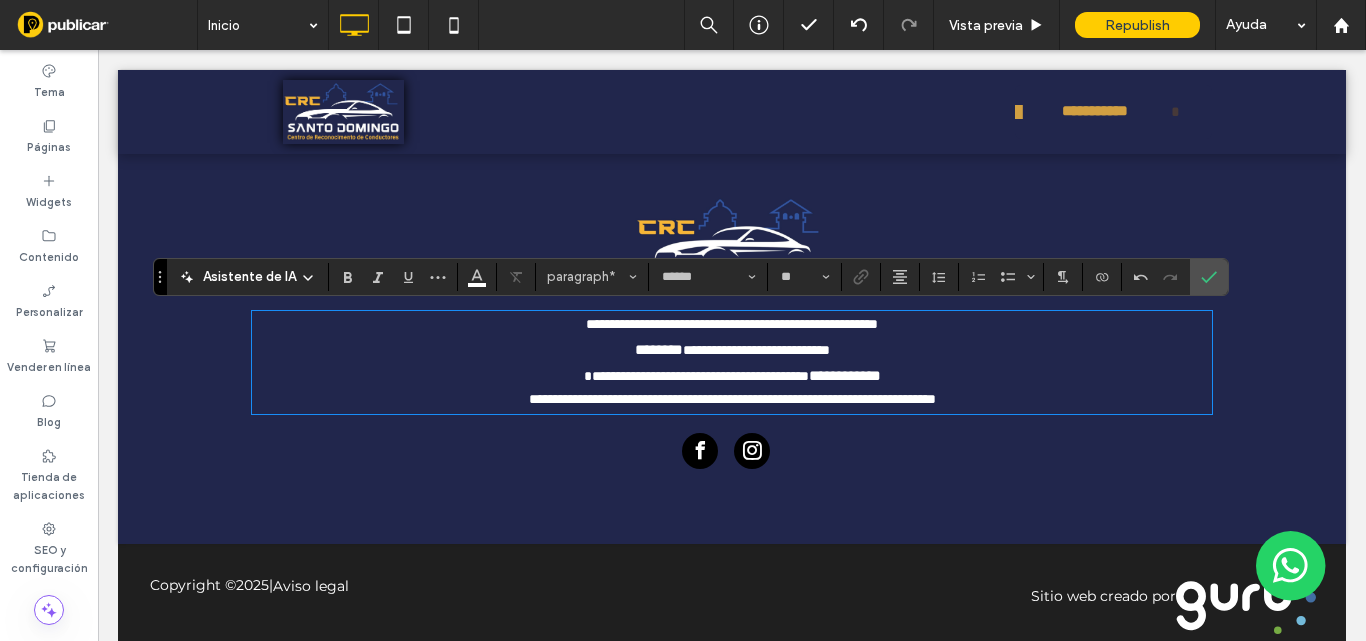 click on "**********" at bounding box center [732, 399] 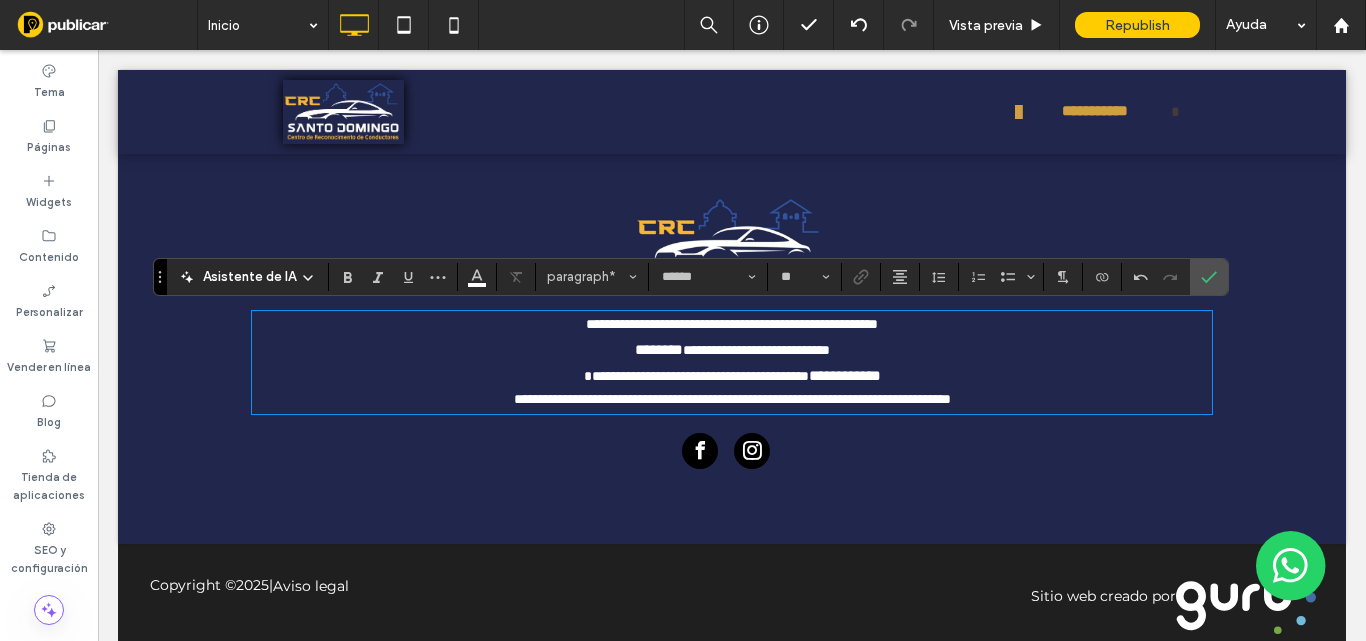 click on "**********" at bounding box center (732, 399) 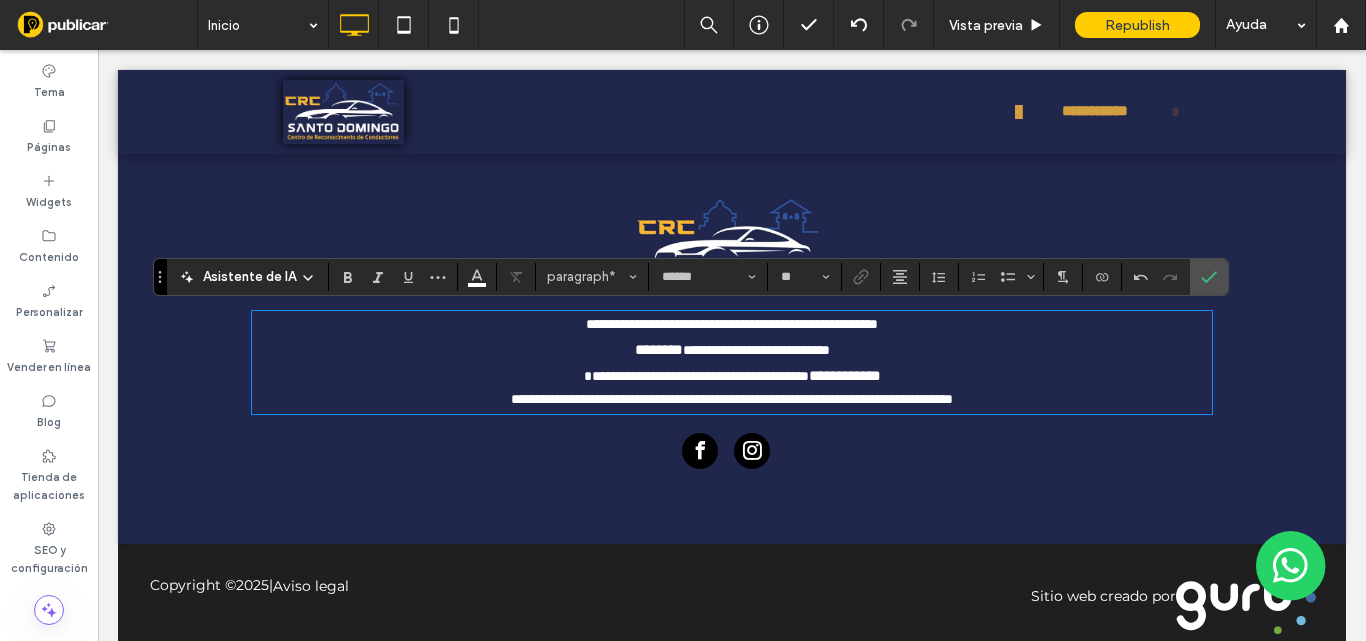 click on "**********" at bounding box center (732, 399) 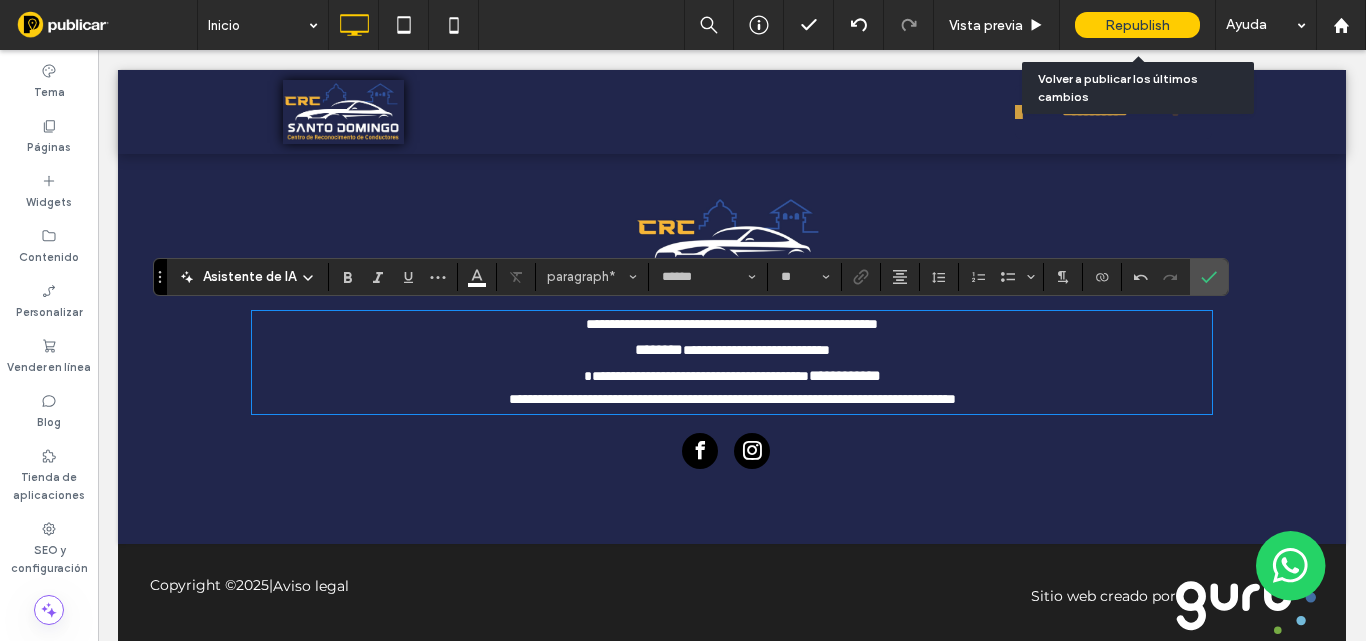 click on "Republish" at bounding box center (1137, 25) 